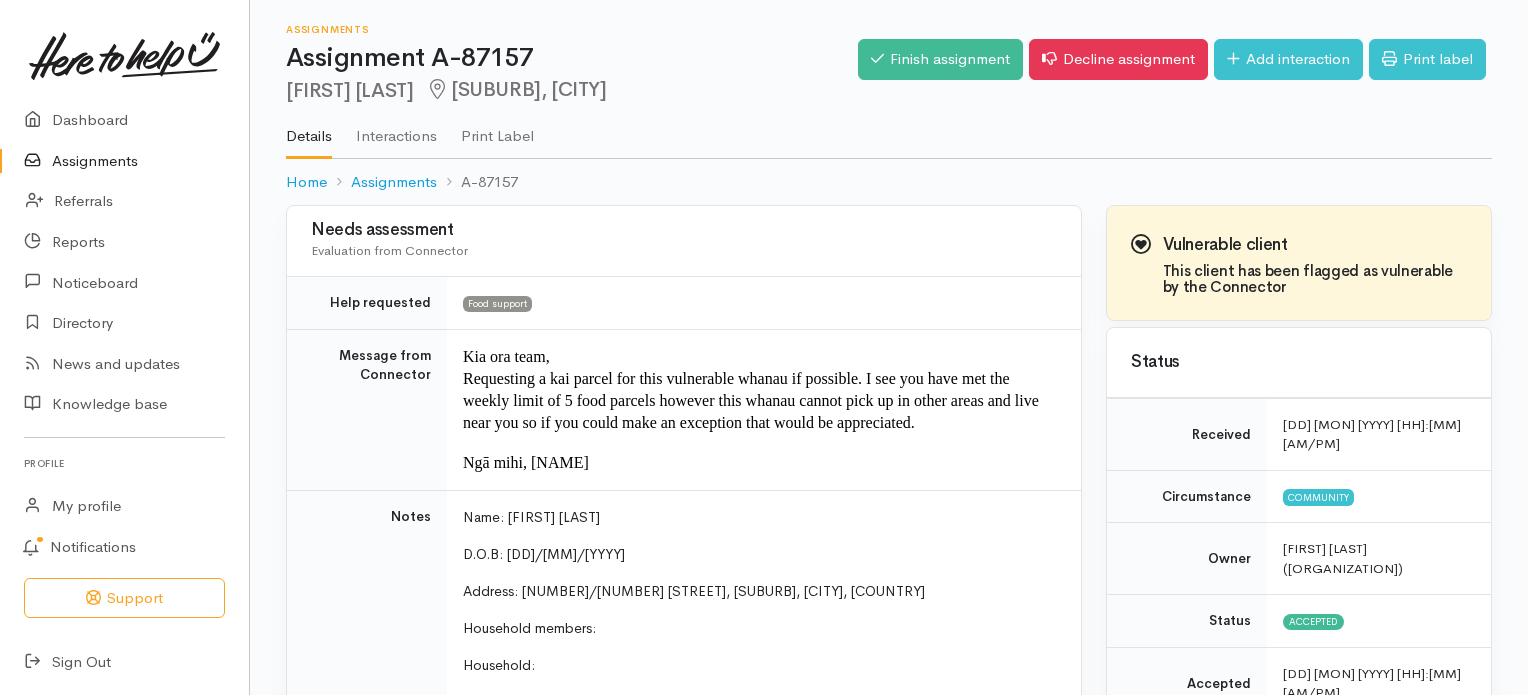 scroll, scrollTop: 333, scrollLeft: 0, axis: vertical 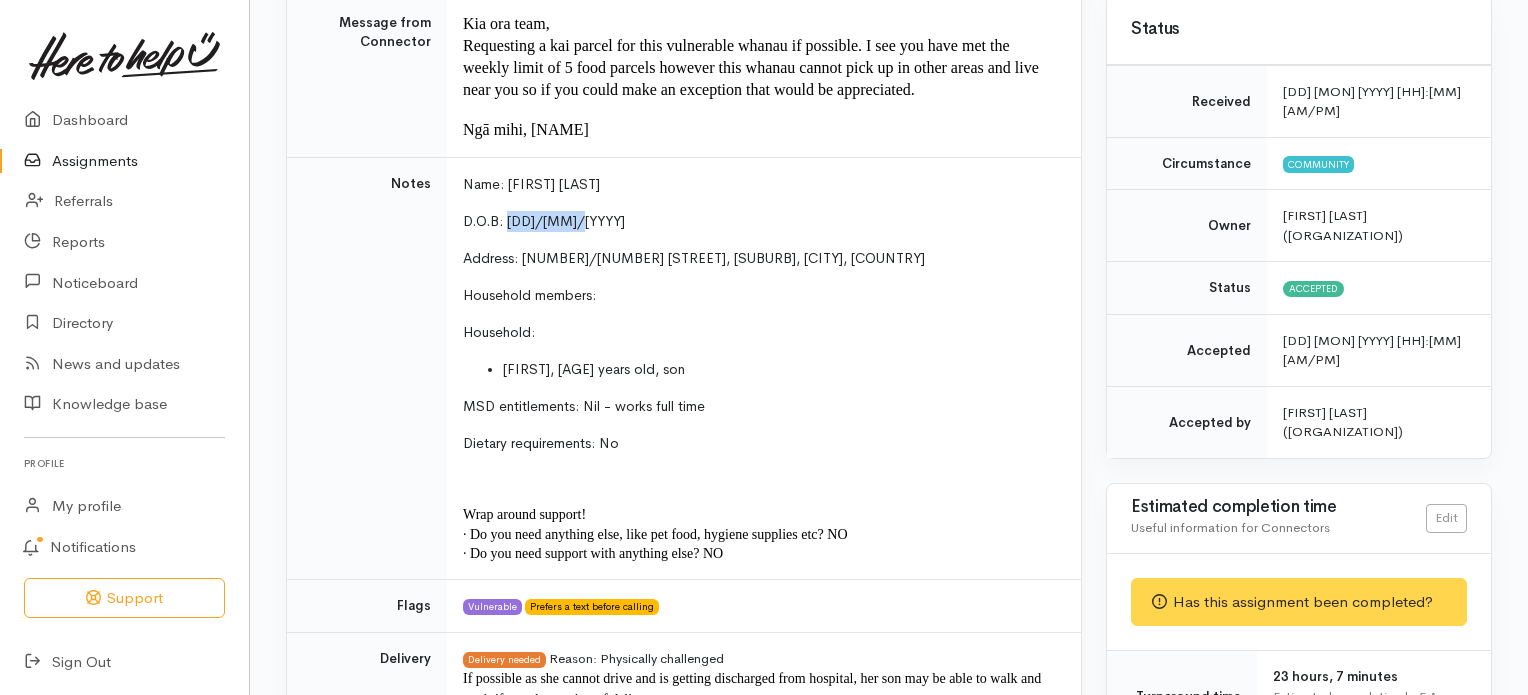 click on "Assignments" at bounding box center [124, 161] 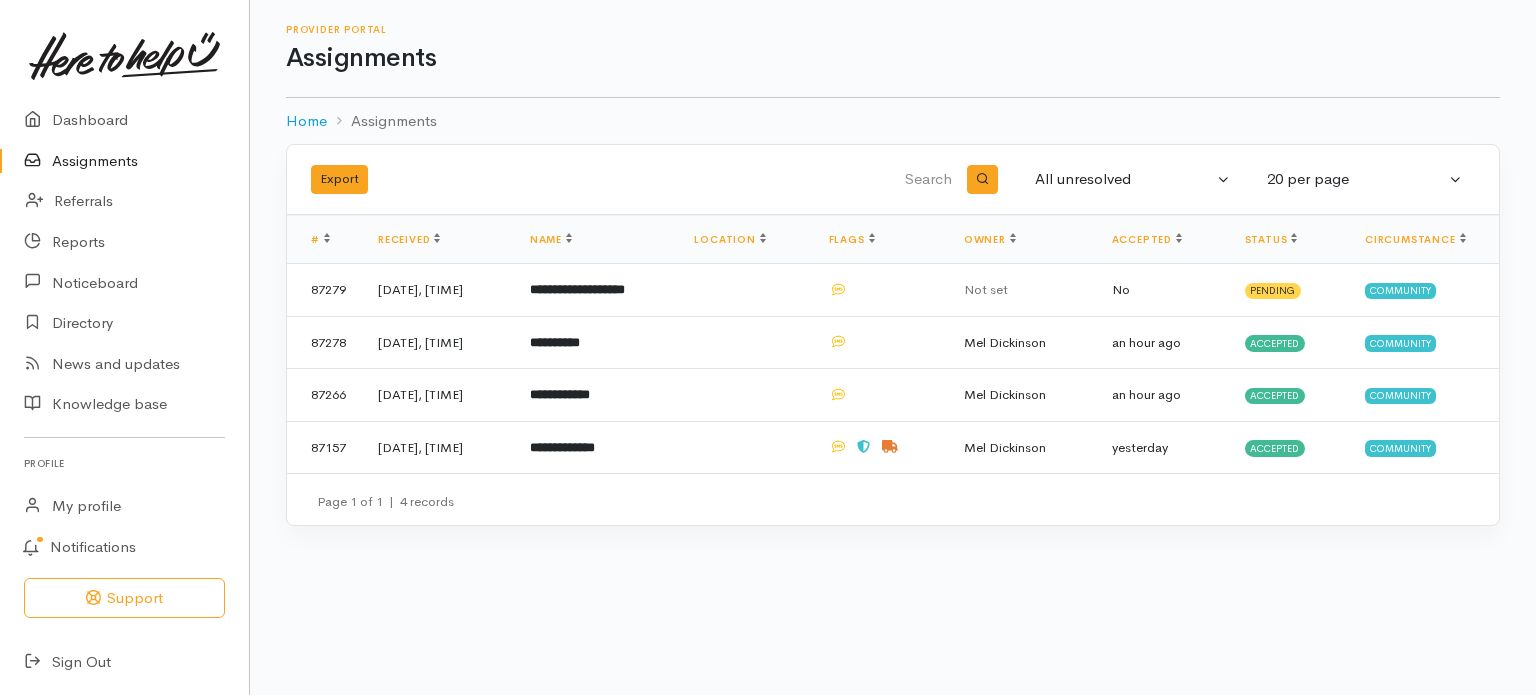 scroll, scrollTop: 0, scrollLeft: 0, axis: both 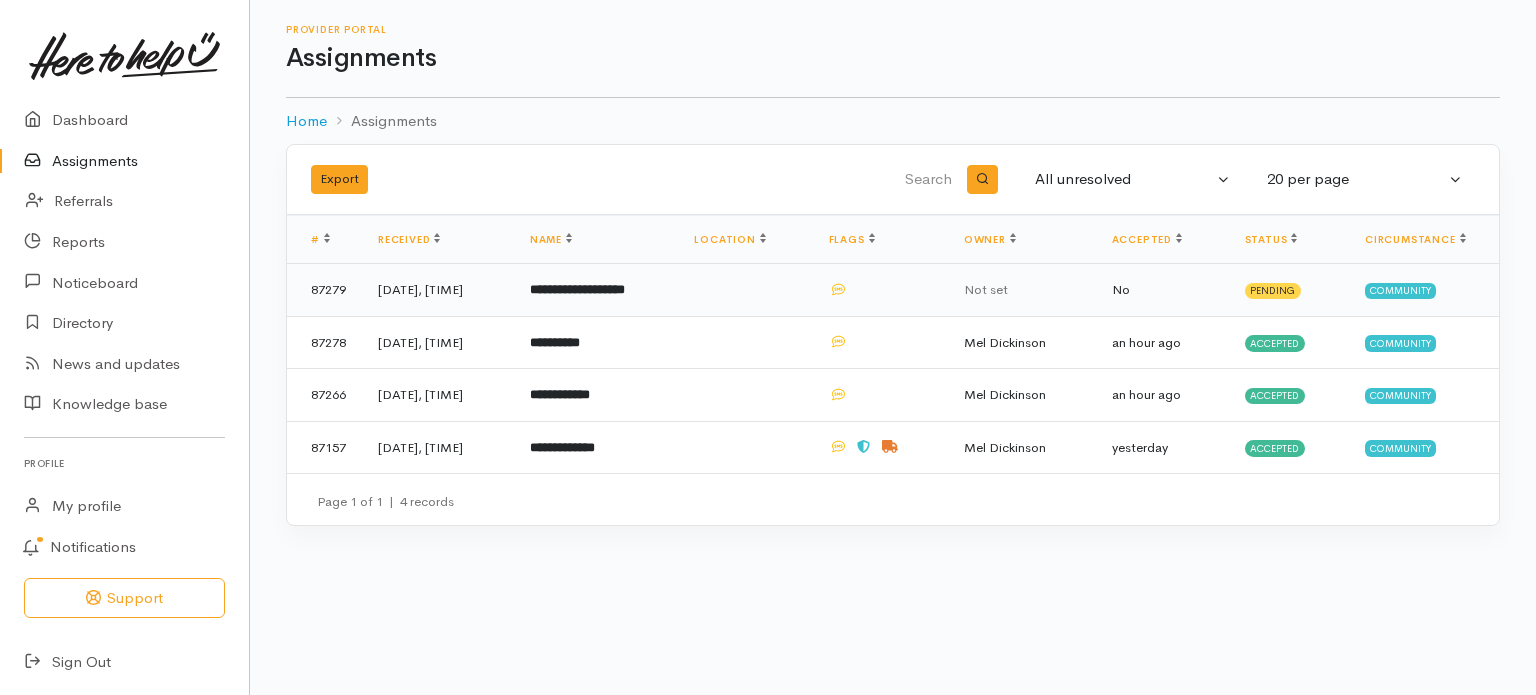 click on "**********" at bounding box center [577, 289] 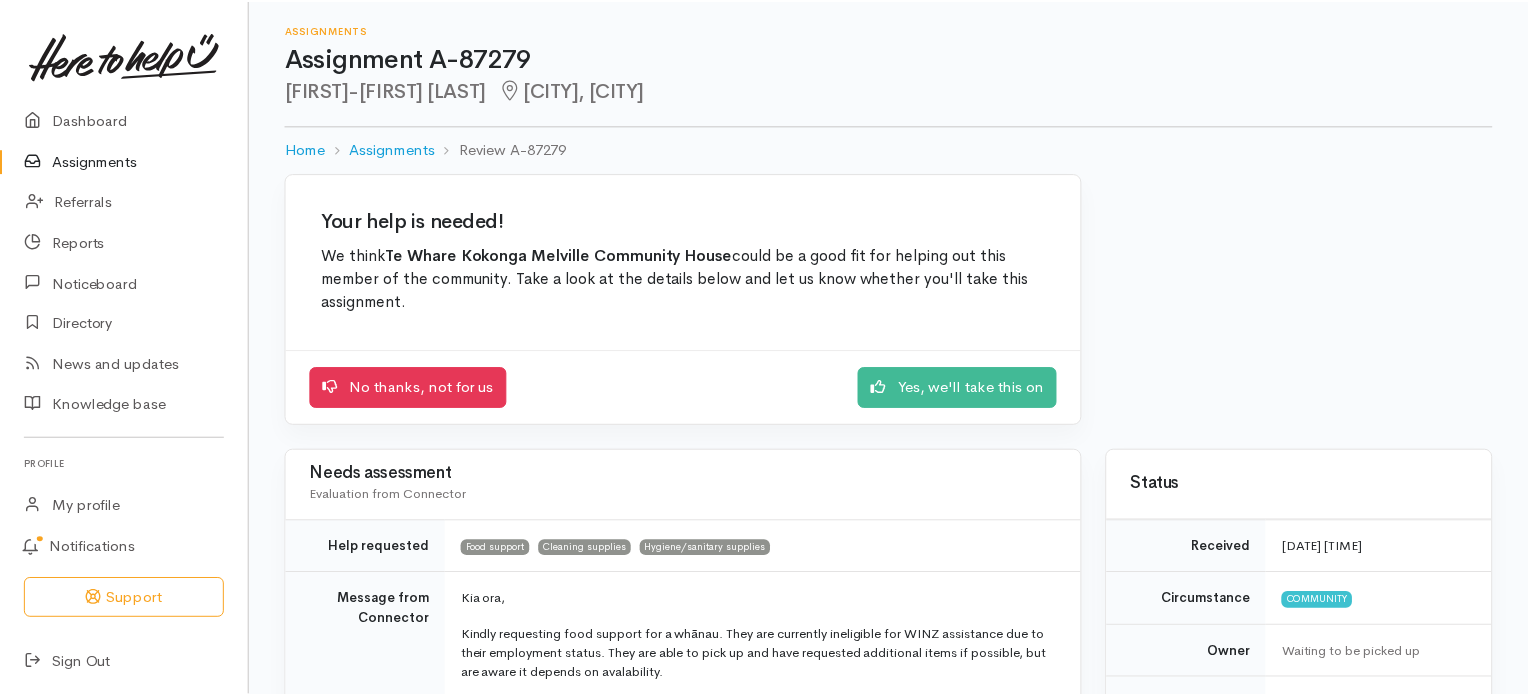 scroll, scrollTop: 0, scrollLeft: 0, axis: both 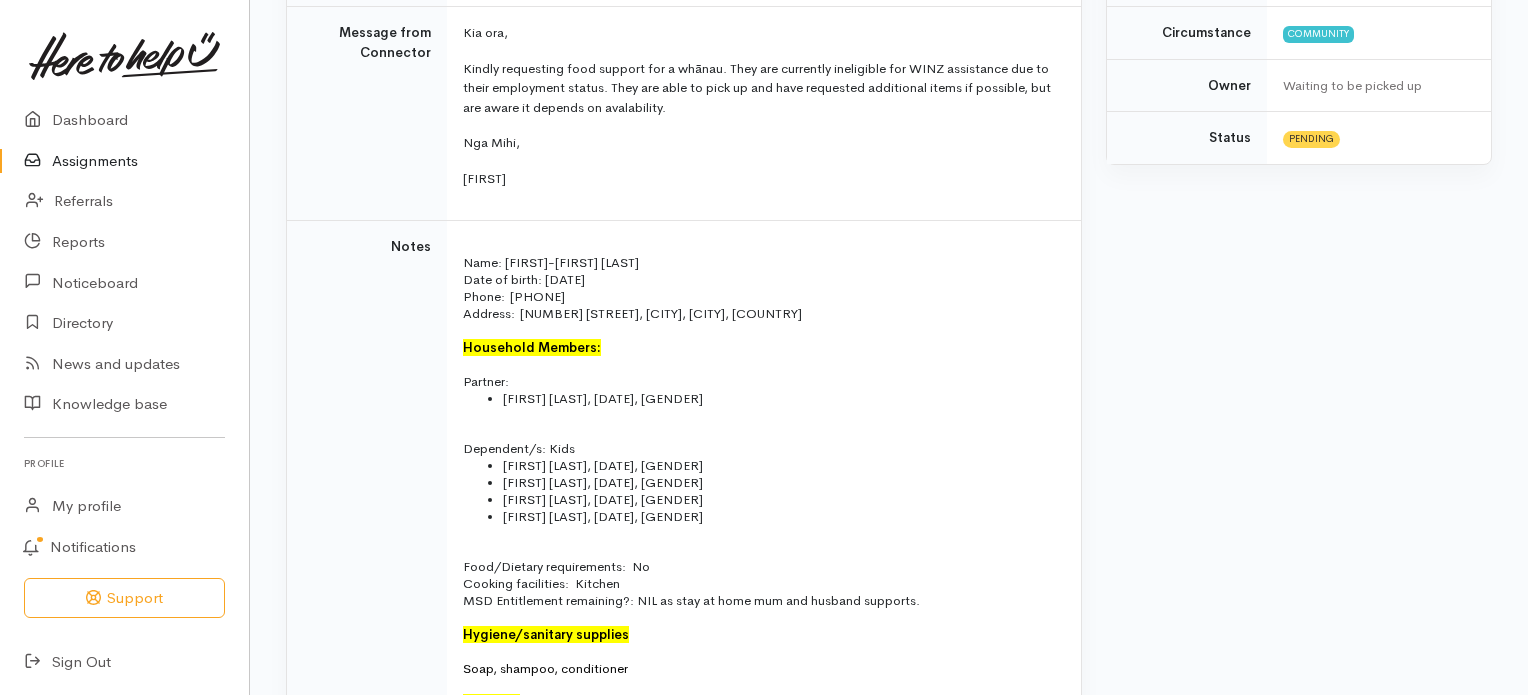 click on "Assignments" at bounding box center (124, 161) 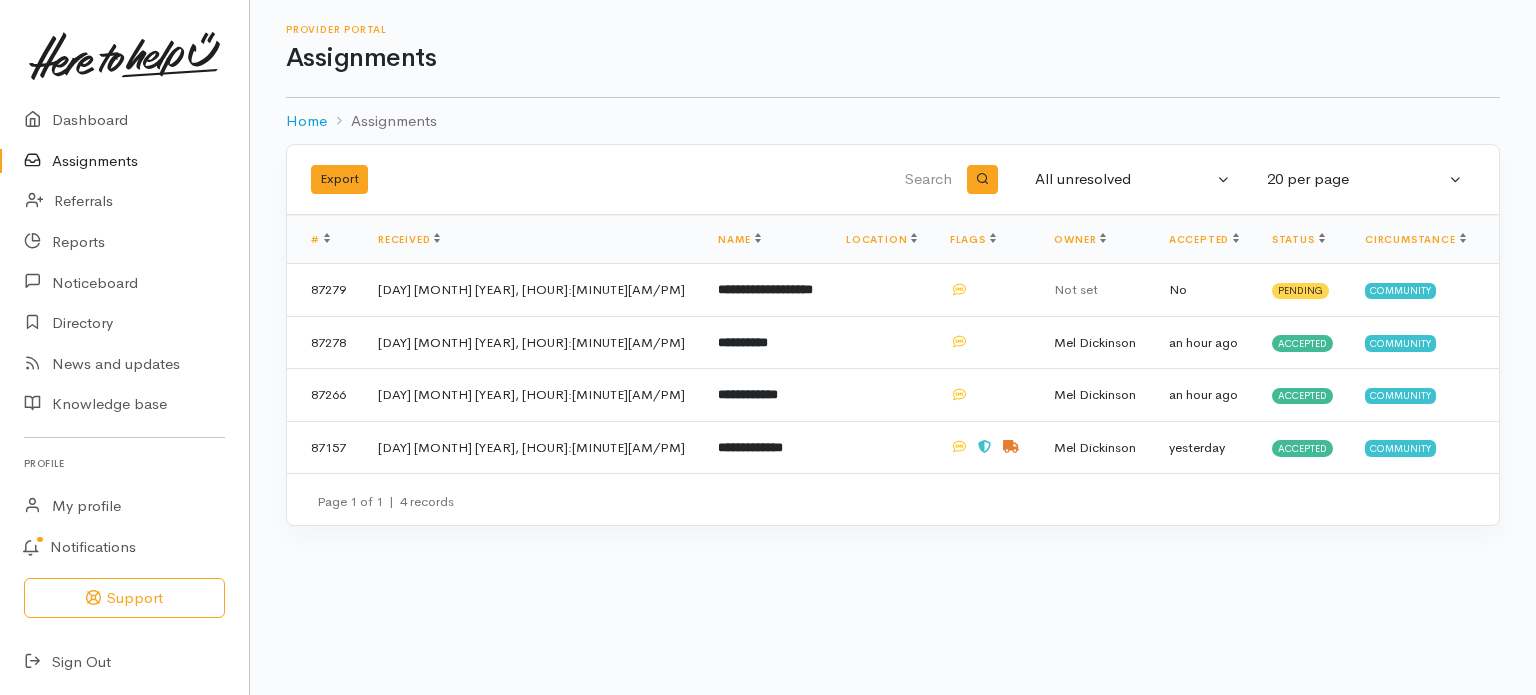 scroll, scrollTop: 0, scrollLeft: 0, axis: both 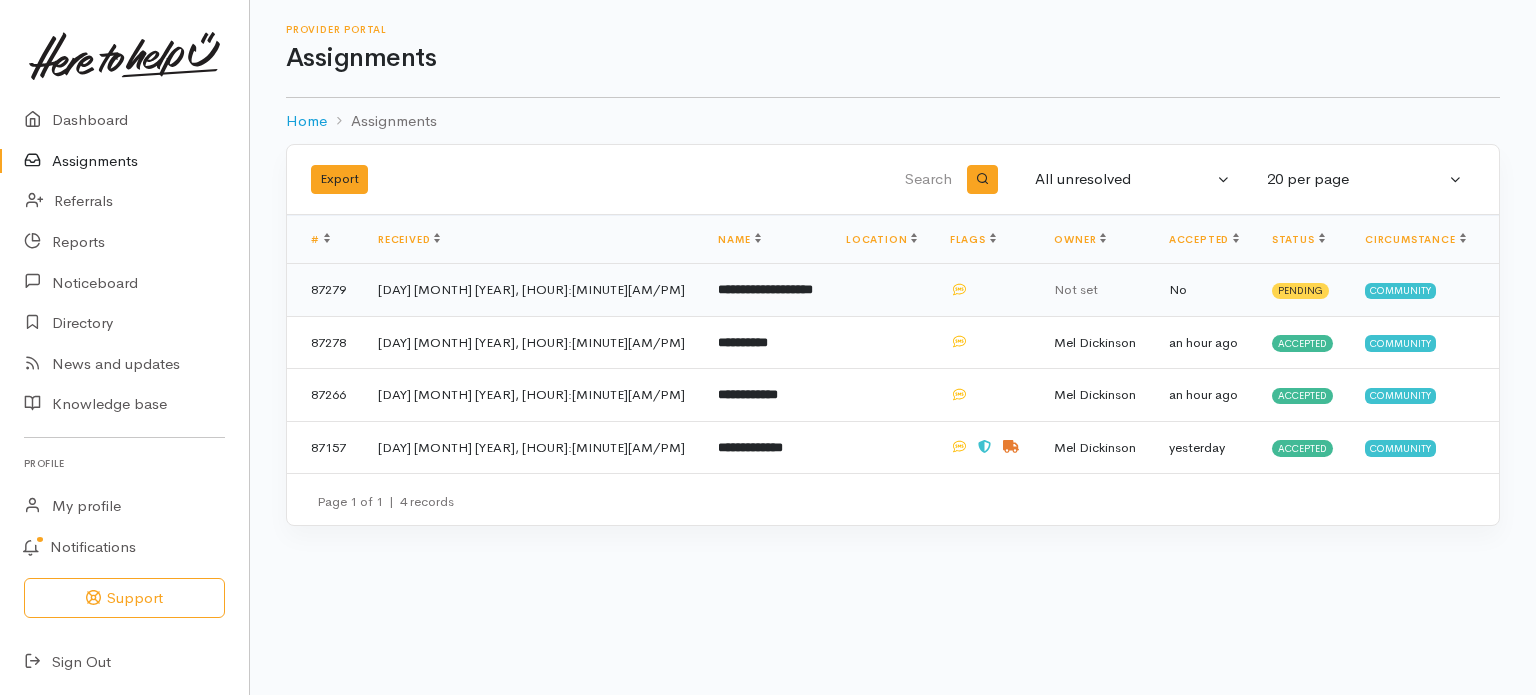click on "**********" at bounding box center [765, 289] 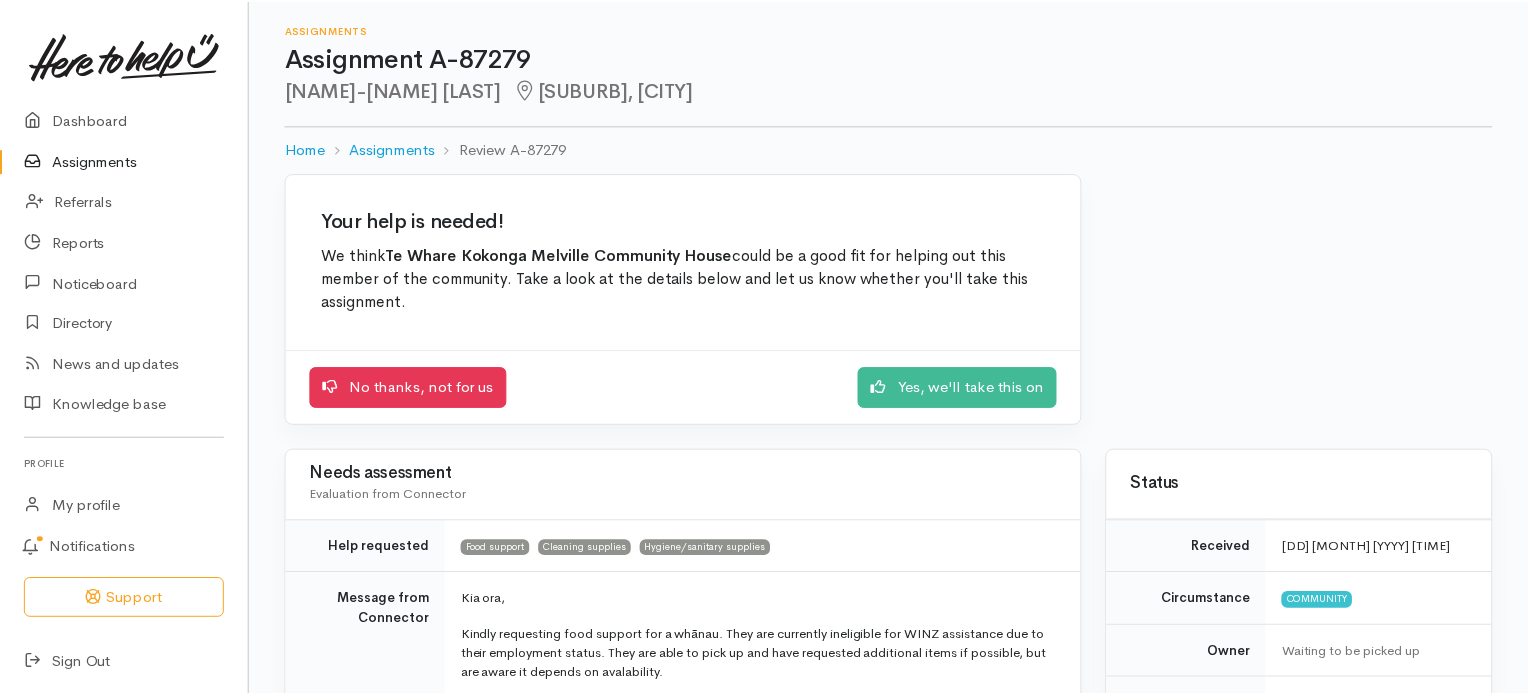 scroll, scrollTop: 0, scrollLeft: 0, axis: both 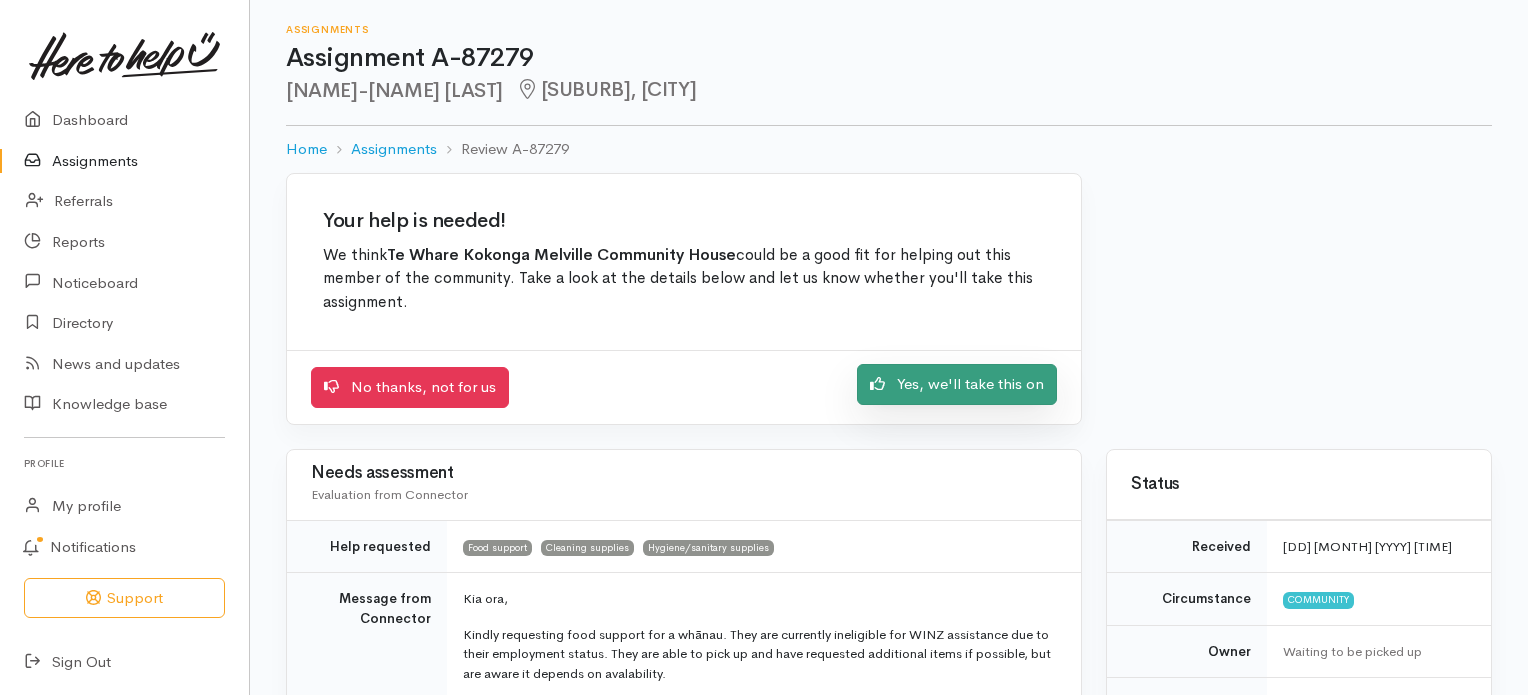 click on "Yes, we'll take this on" at bounding box center [957, 384] 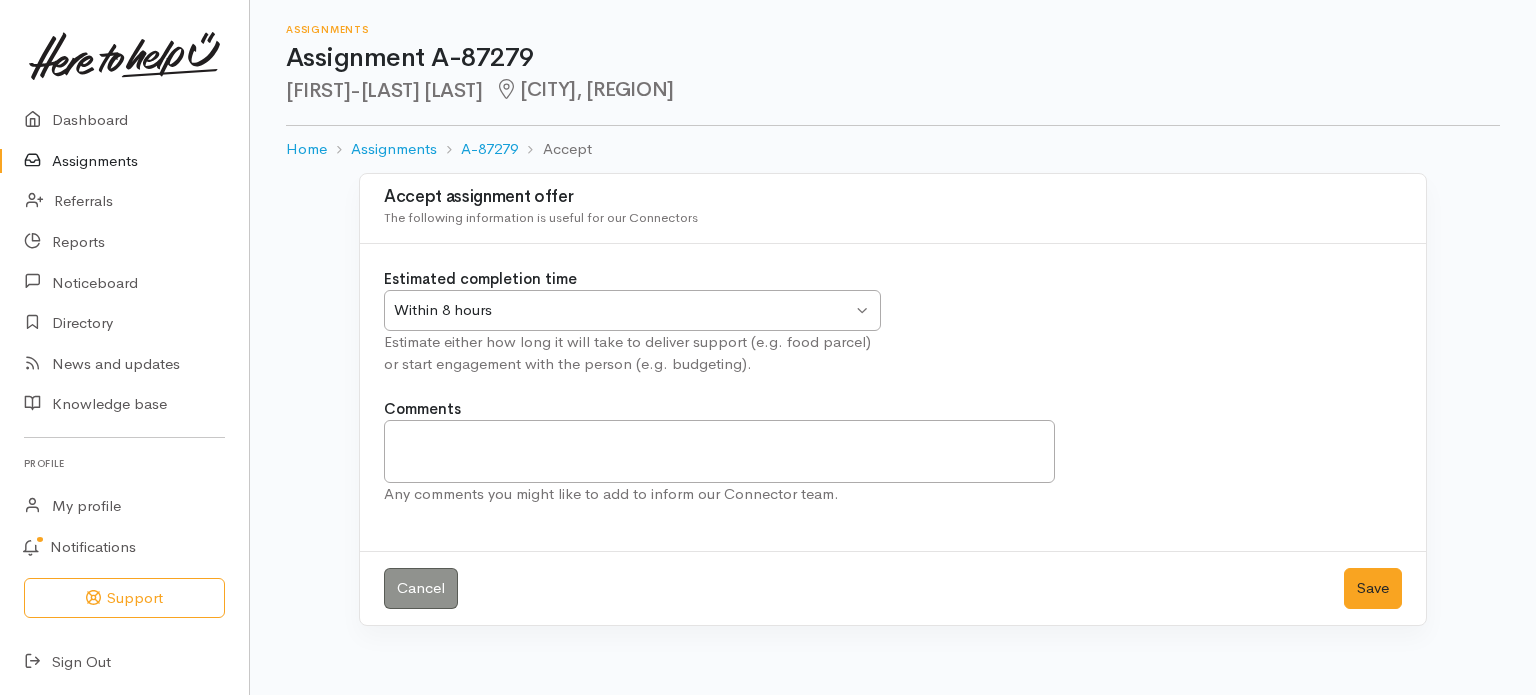 scroll, scrollTop: 0, scrollLeft: 0, axis: both 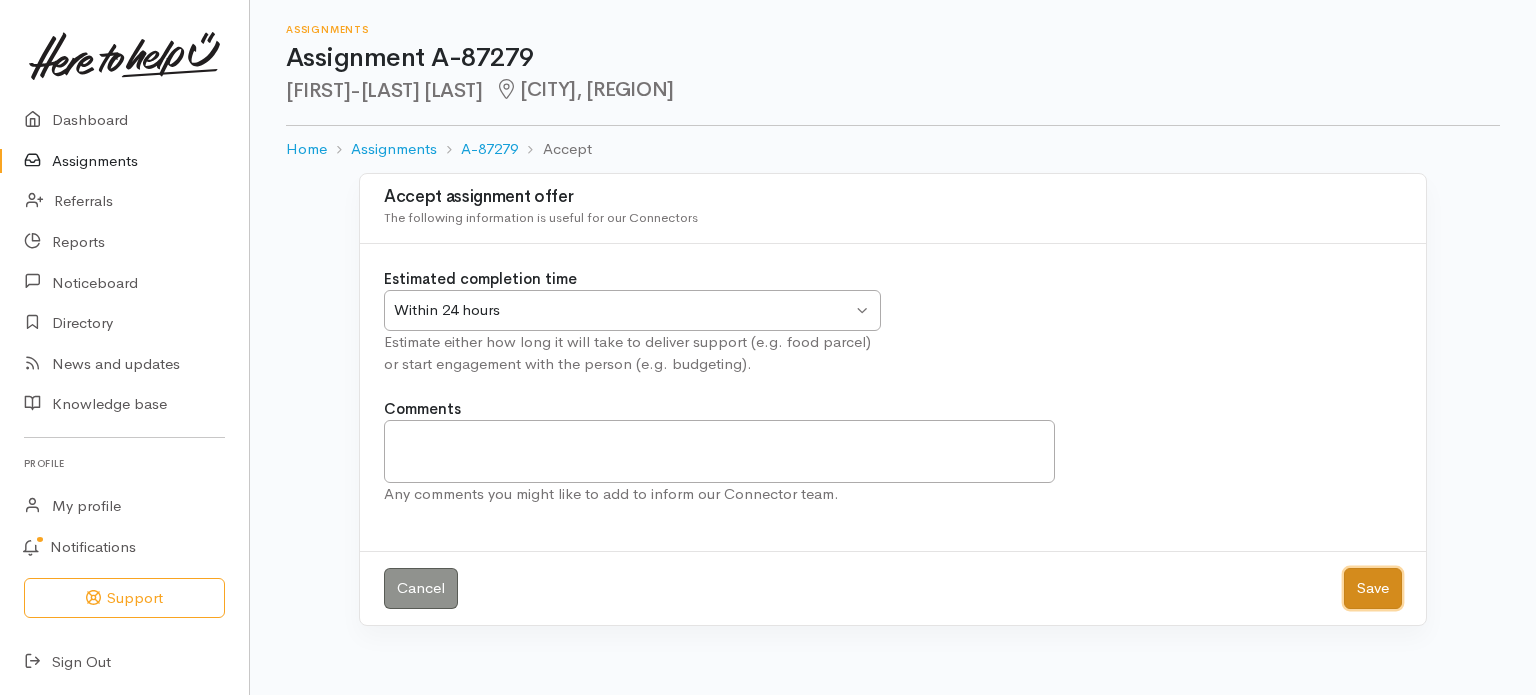 click on "Save" at bounding box center (1373, 588) 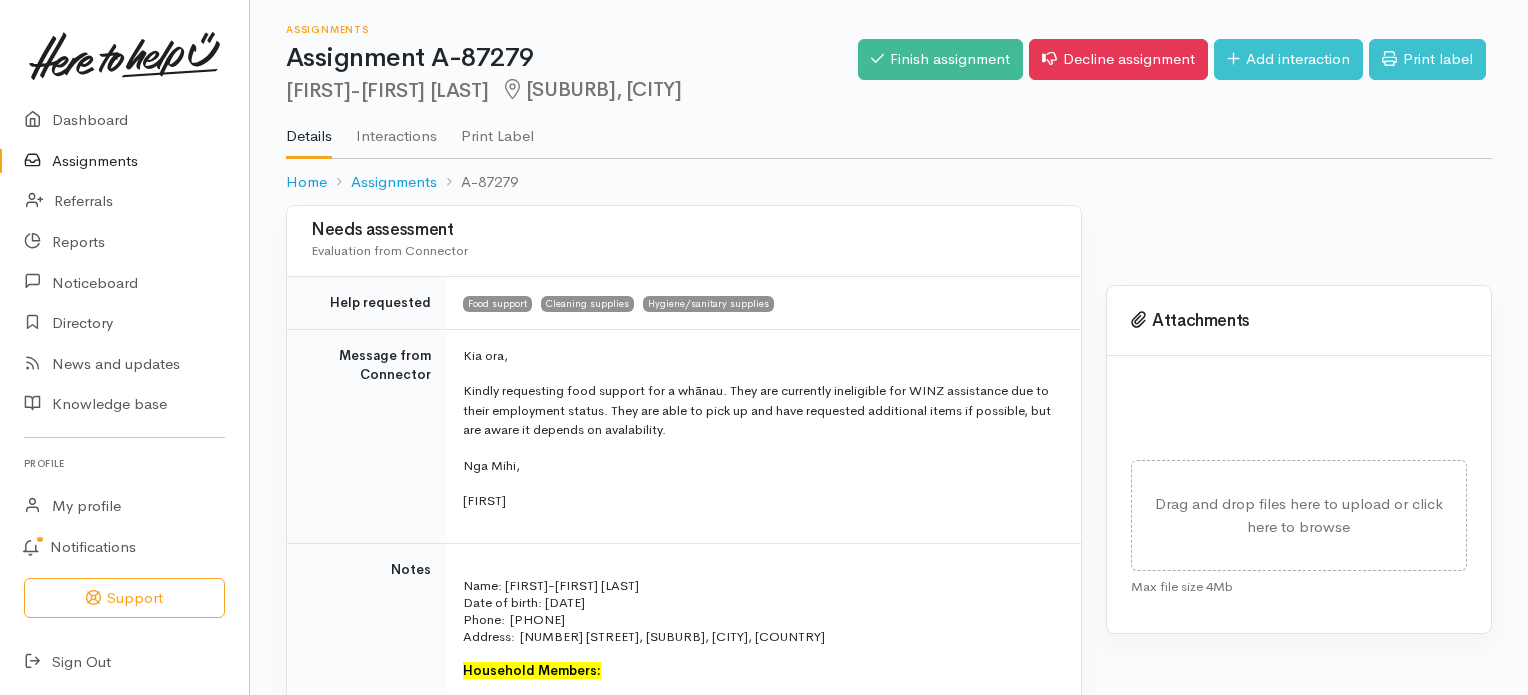 scroll, scrollTop: 0, scrollLeft: 0, axis: both 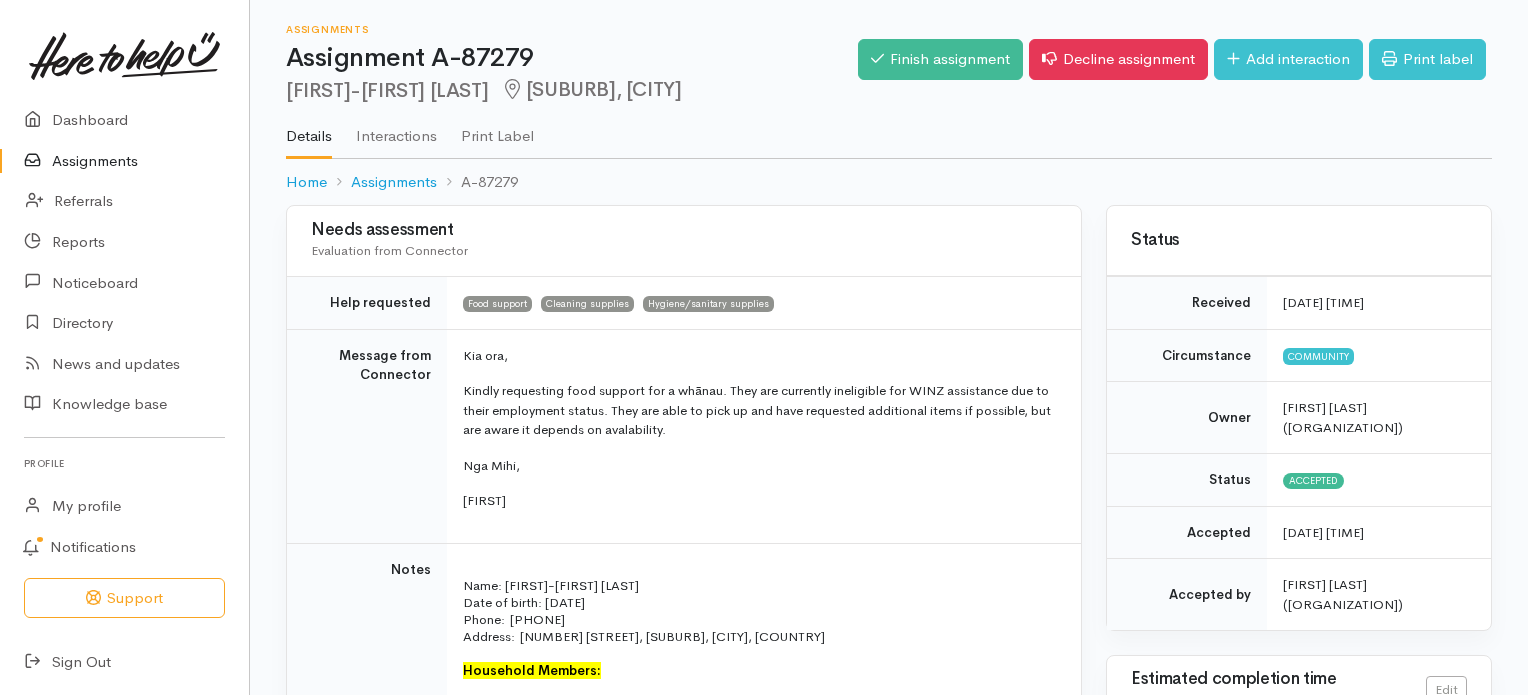 click on "Assignments" at bounding box center (124, 161) 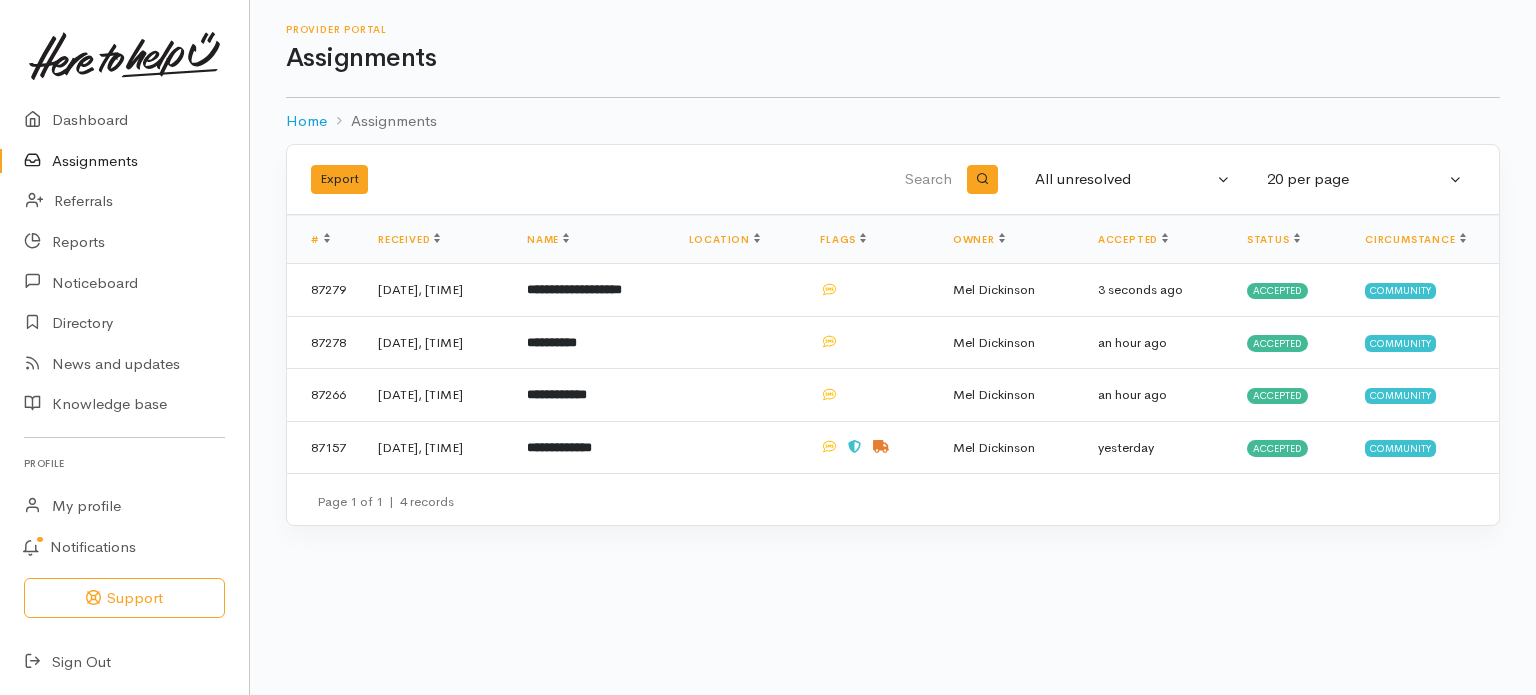 scroll, scrollTop: 0, scrollLeft: 0, axis: both 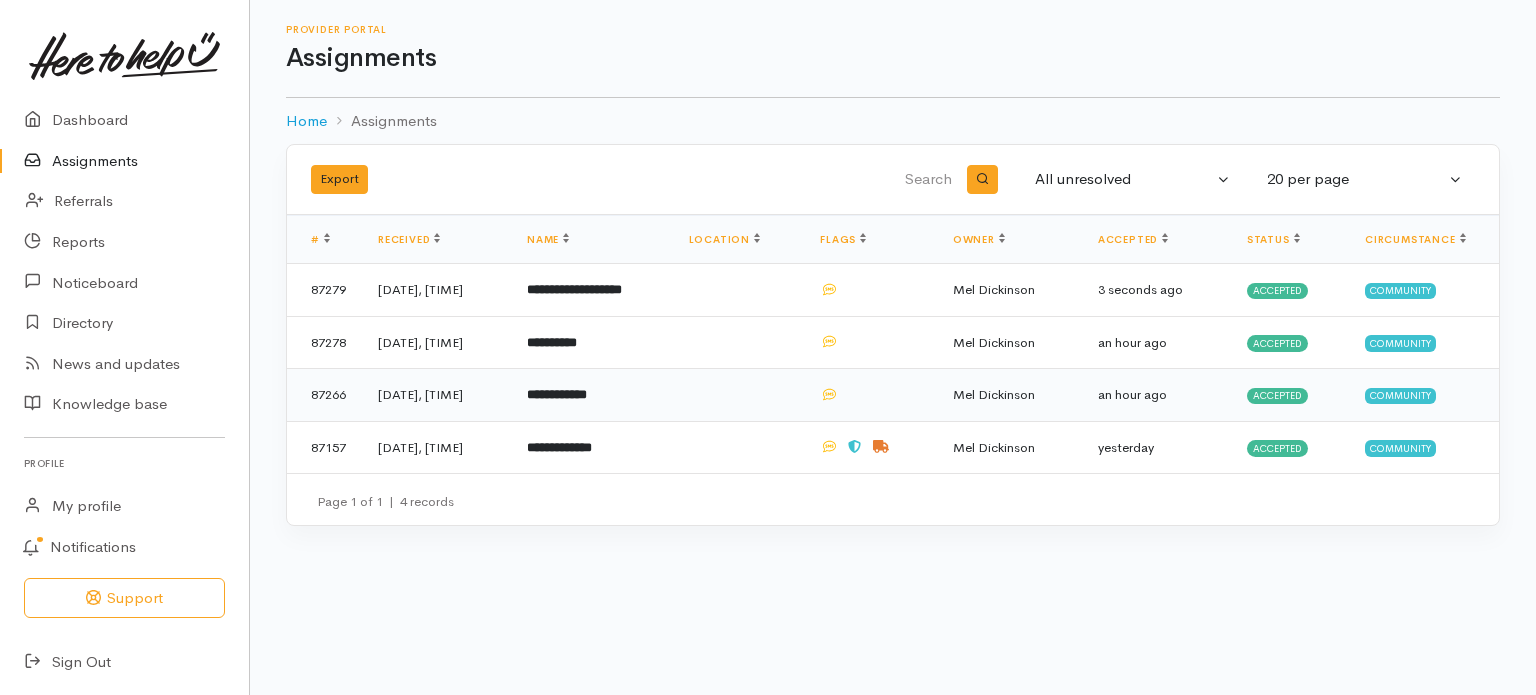 click on "[DATE], [TIME]" at bounding box center (436, 395) 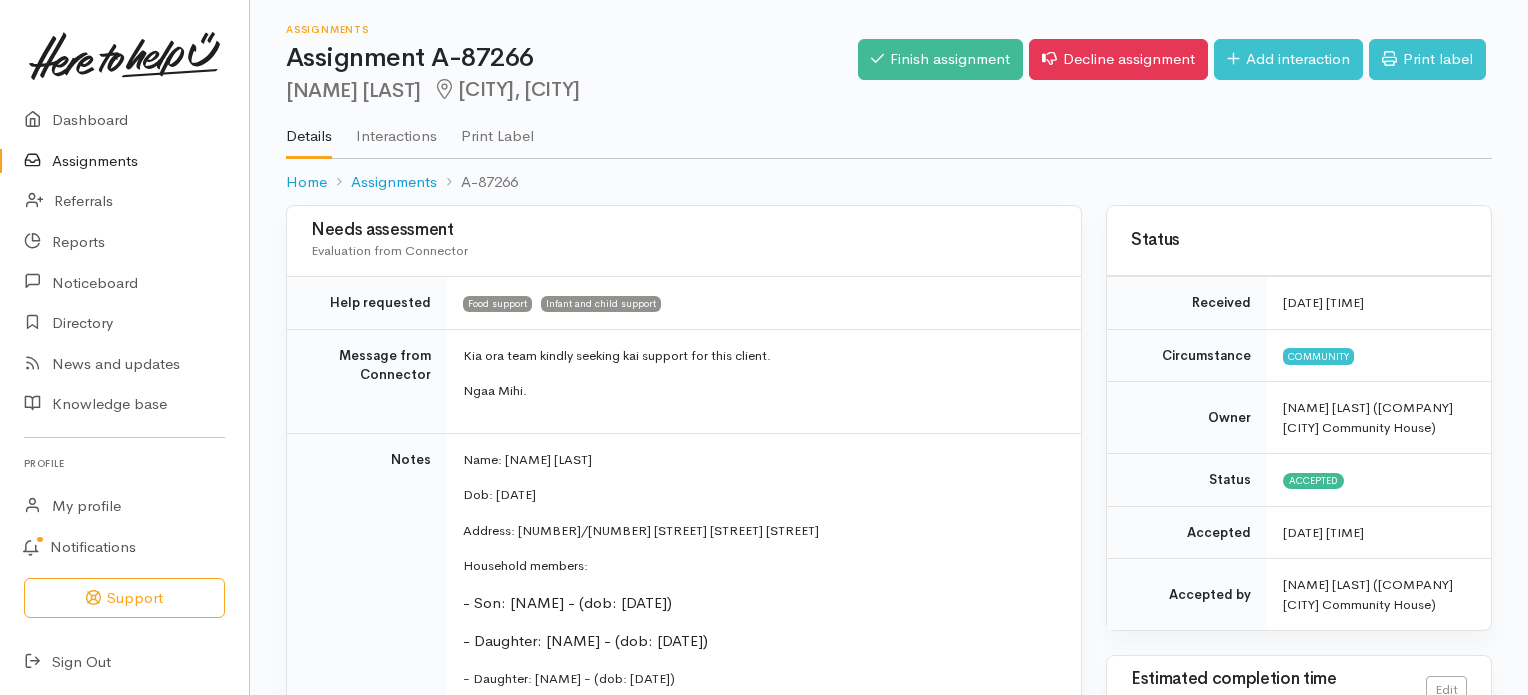 scroll, scrollTop: 3, scrollLeft: 0, axis: vertical 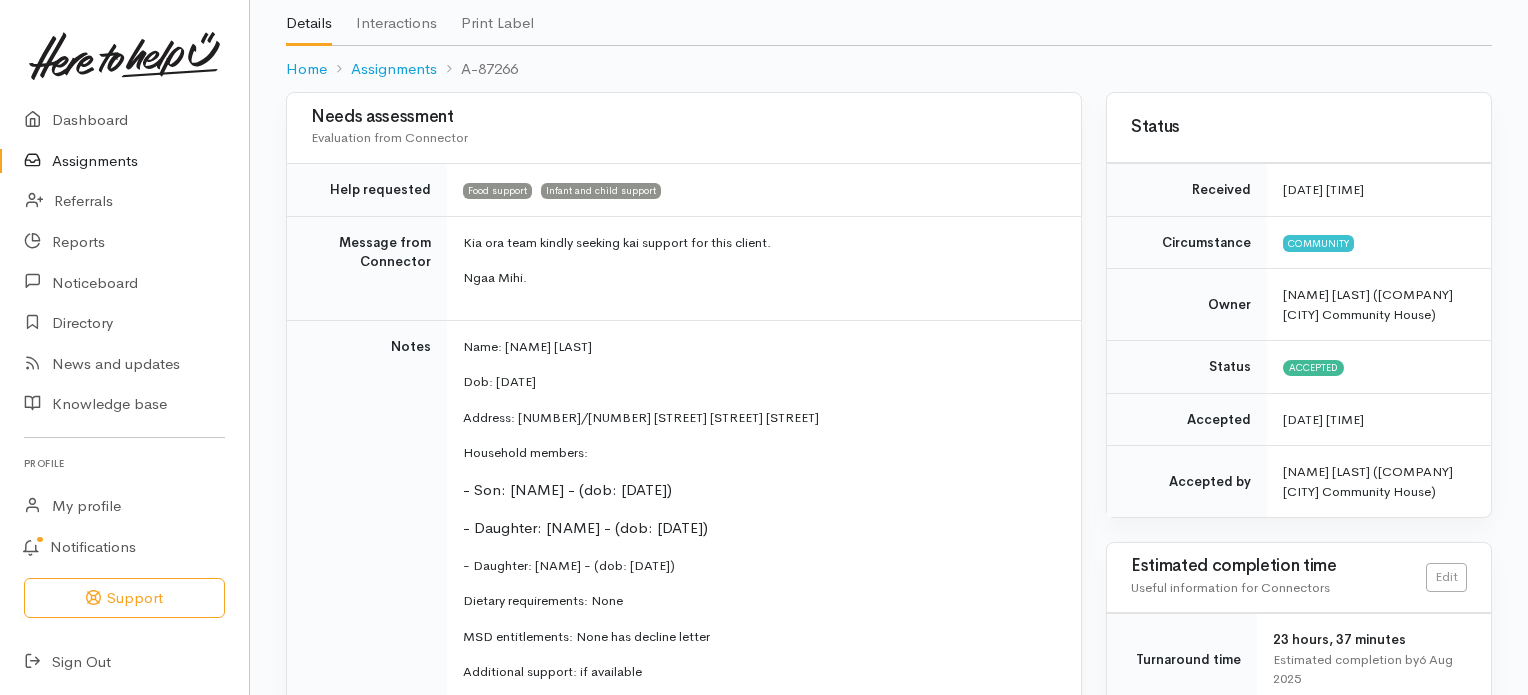click on "Assignments" at bounding box center (124, 161) 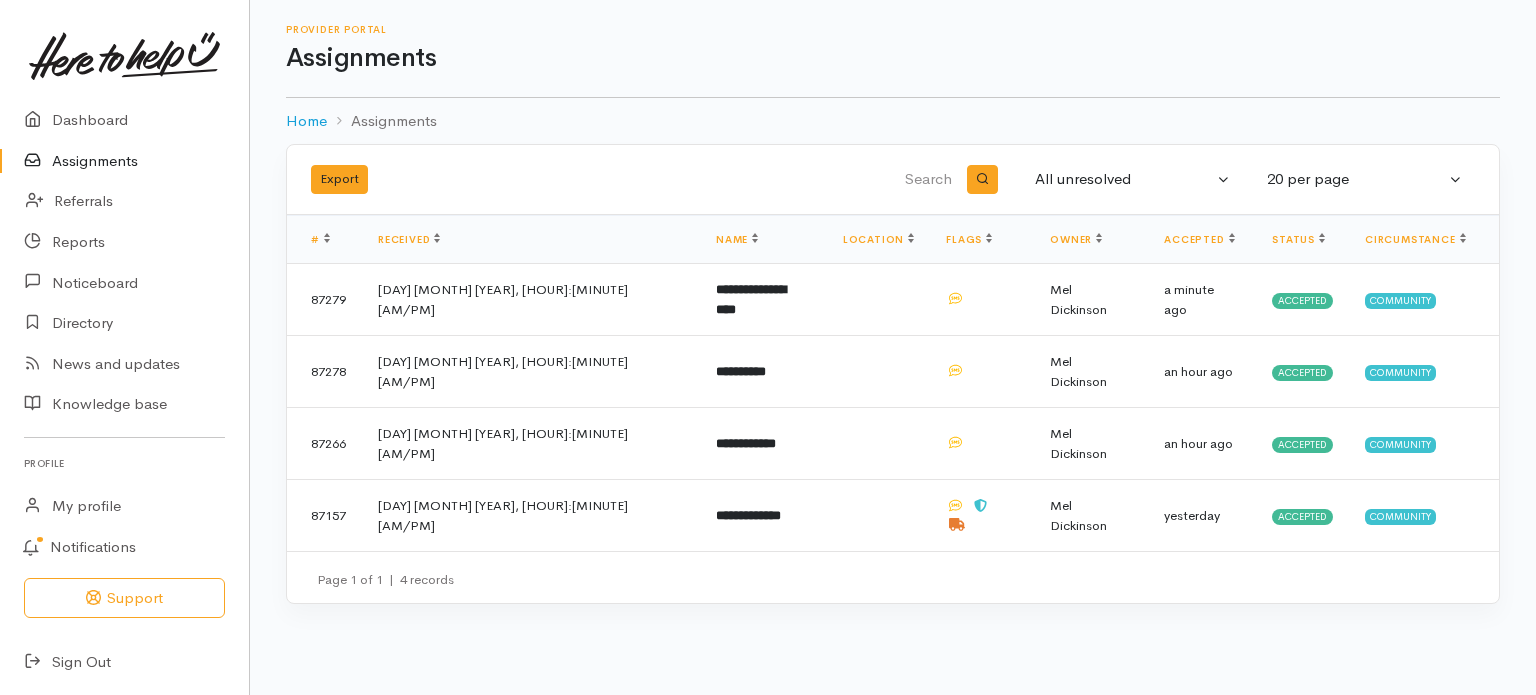 scroll, scrollTop: 0, scrollLeft: 0, axis: both 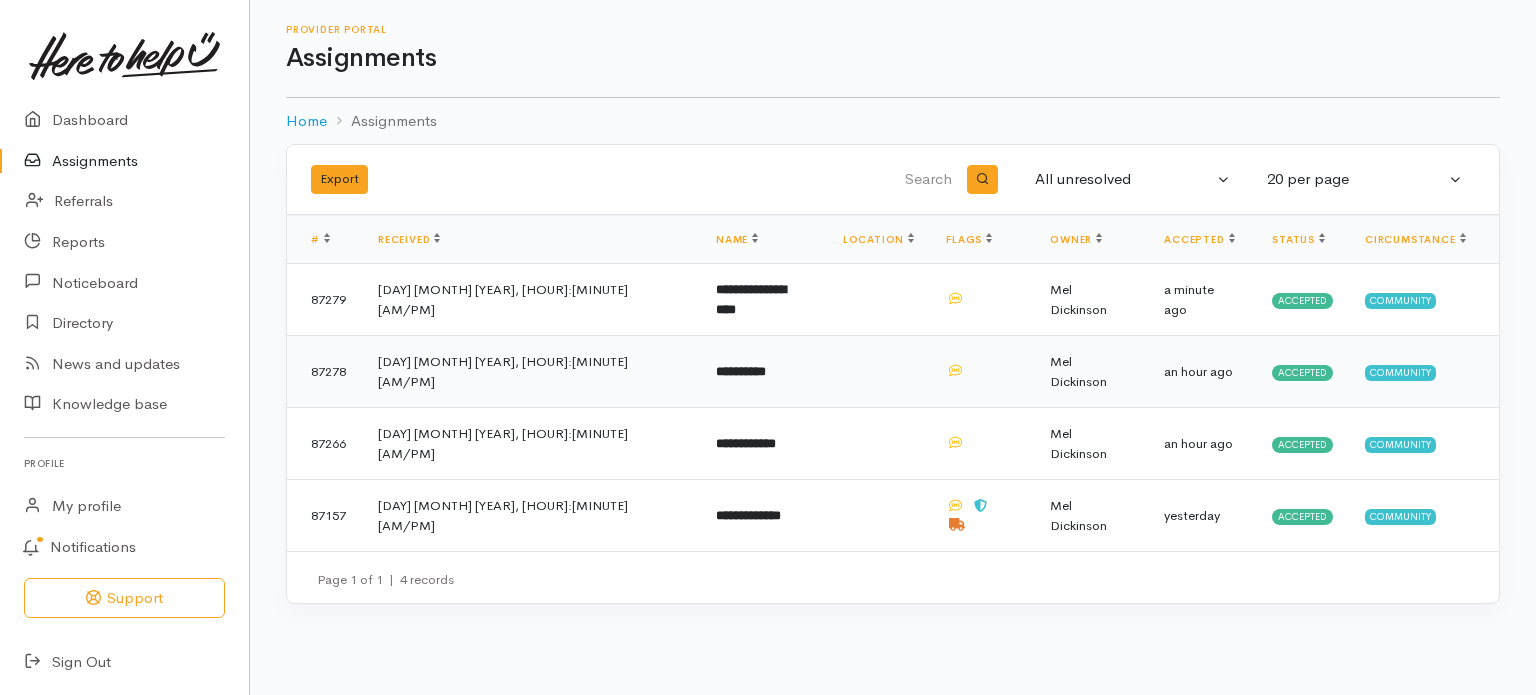 click on "[DAY] [MONTH] [YEAR], [HOUR]:[MINUTE][AM/PM]" at bounding box center [531, 372] 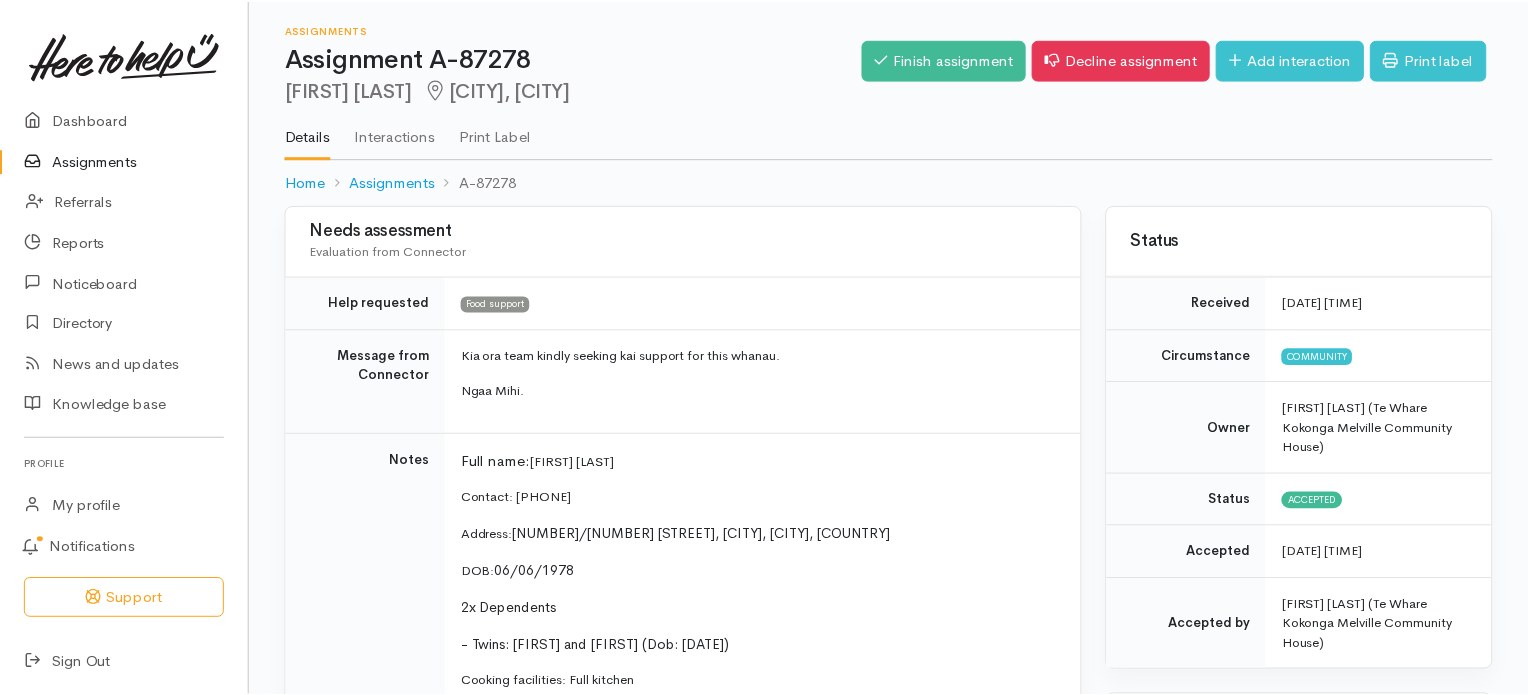 scroll, scrollTop: 0, scrollLeft: 0, axis: both 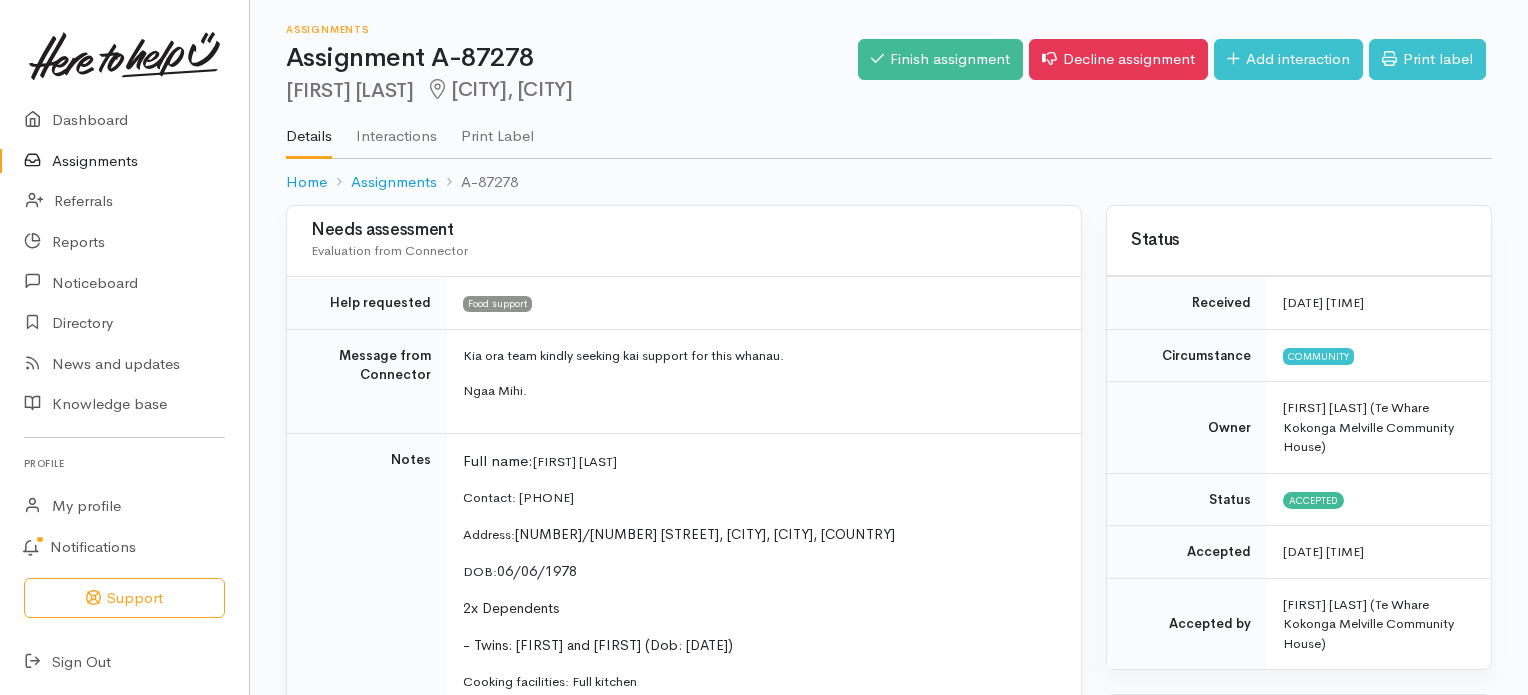click on "Assignments" at bounding box center (124, 161) 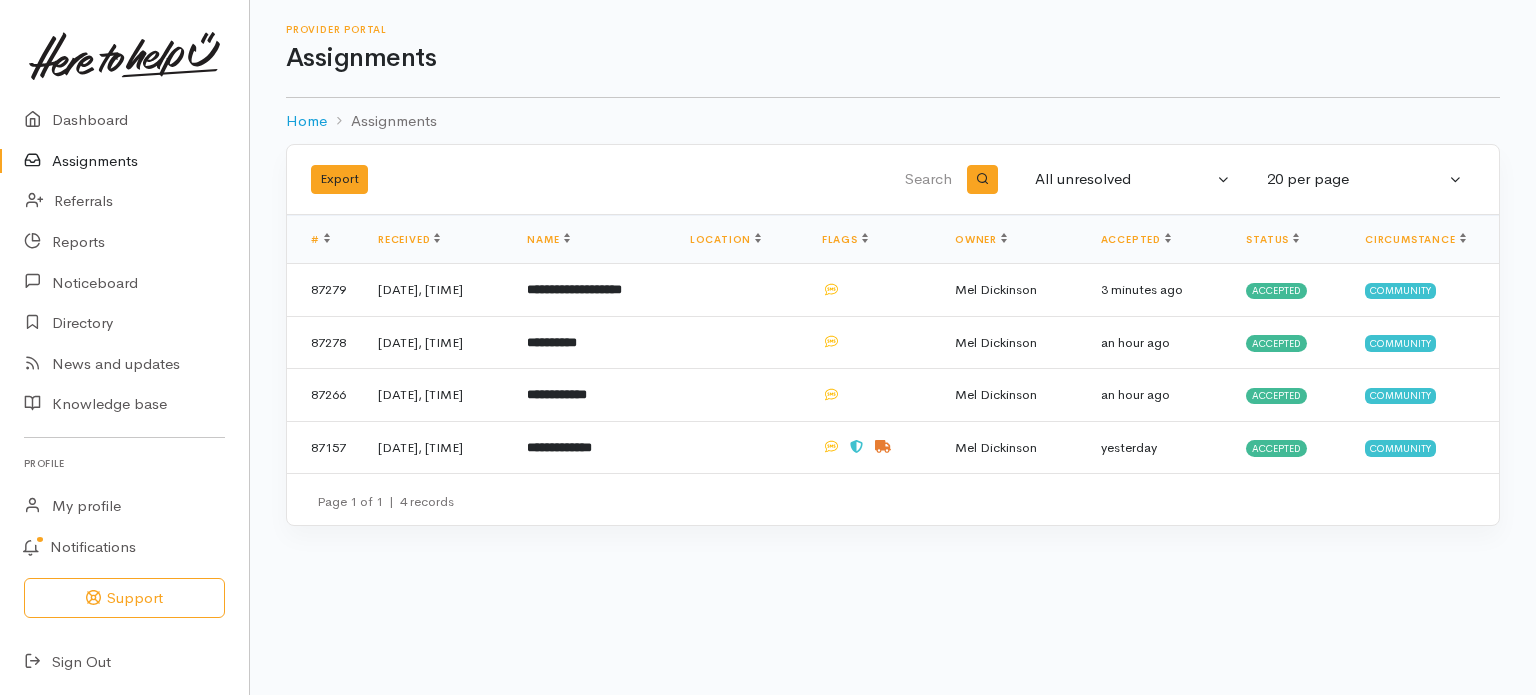 scroll, scrollTop: 0, scrollLeft: 0, axis: both 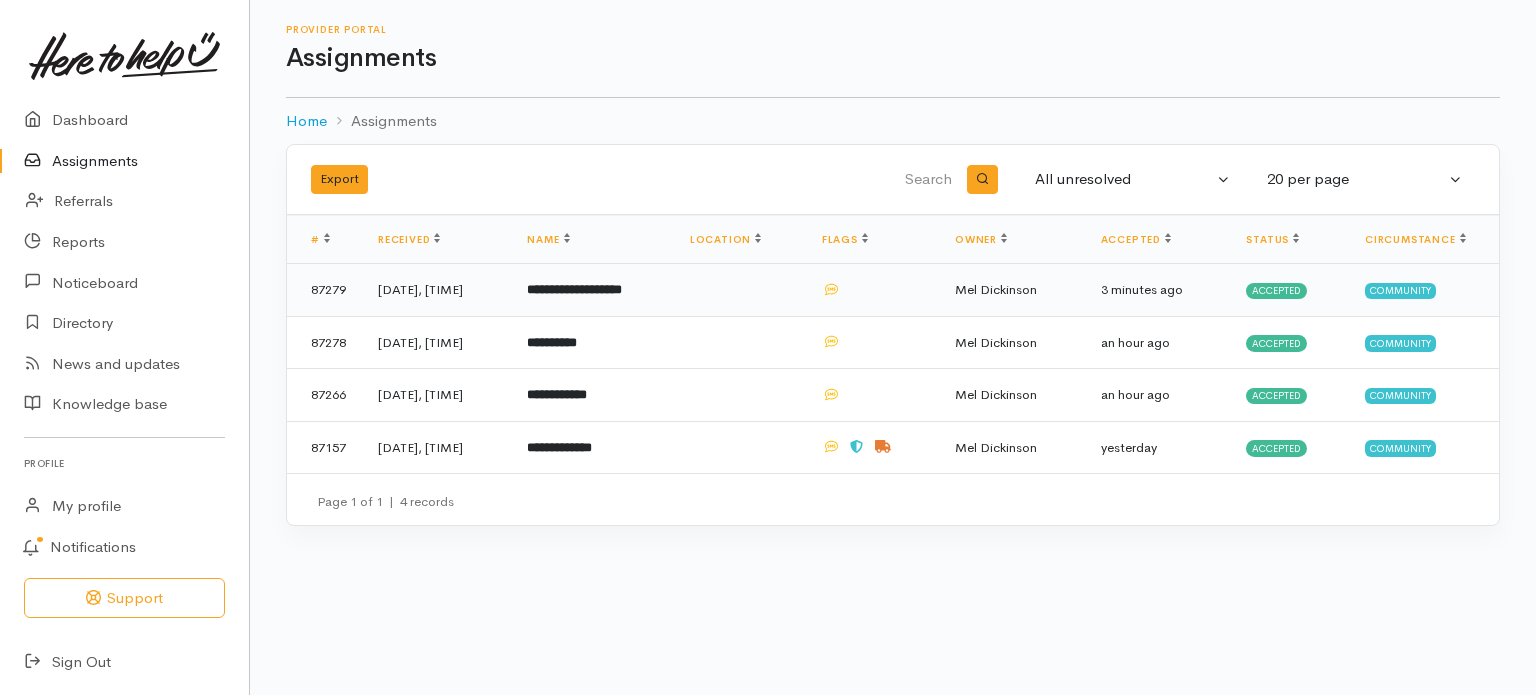 click on "**********" at bounding box center (574, 289) 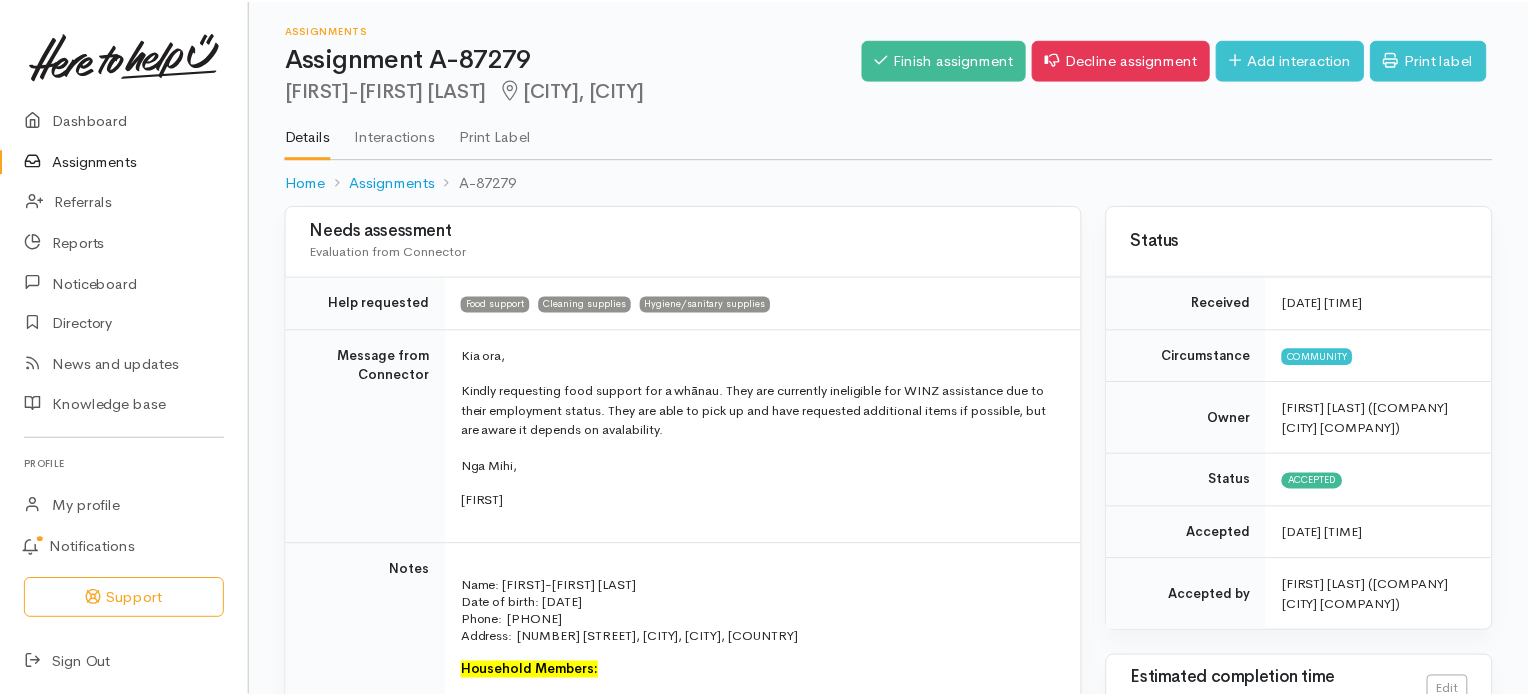 scroll, scrollTop: 0, scrollLeft: 0, axis: both 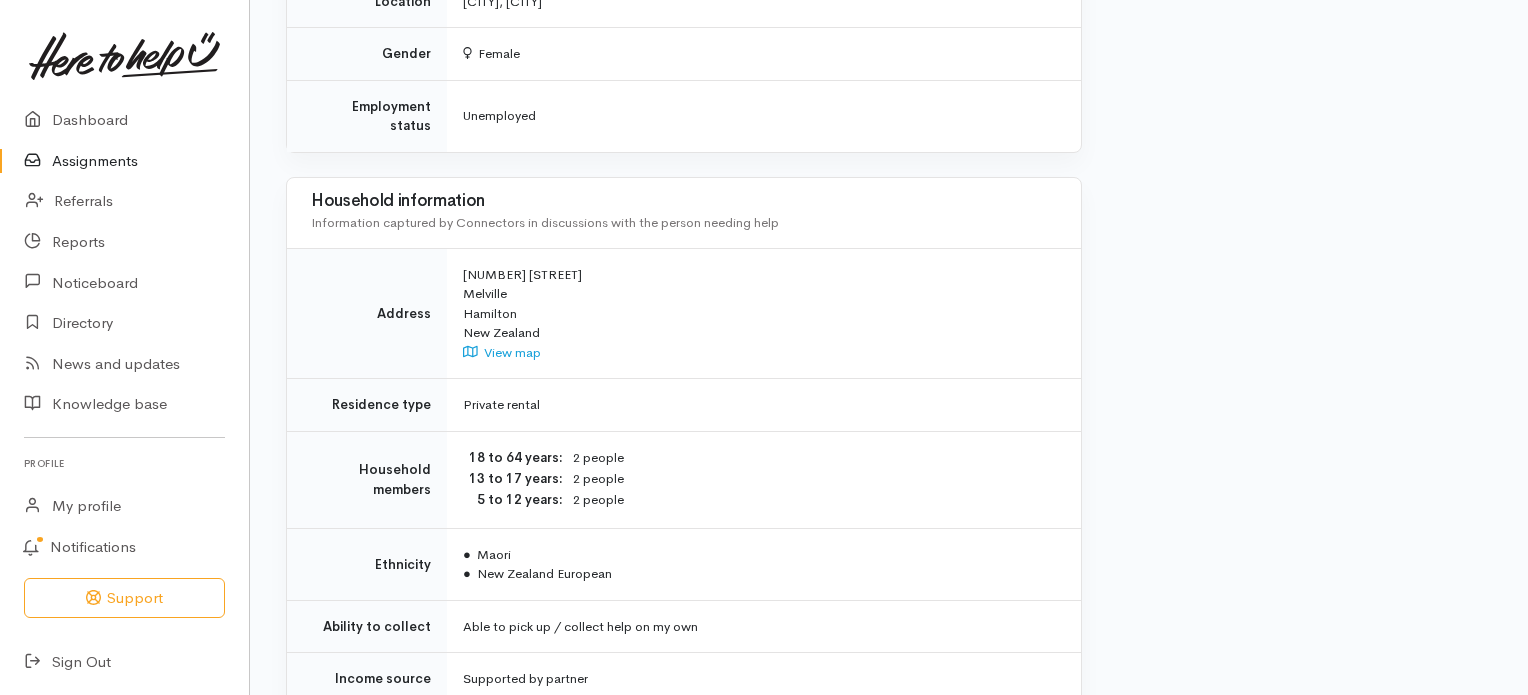 drag, startPoint x: 1504, startPoint y: 557, endPoint x: 1510, endPoint y: 503, distance: 54.33231 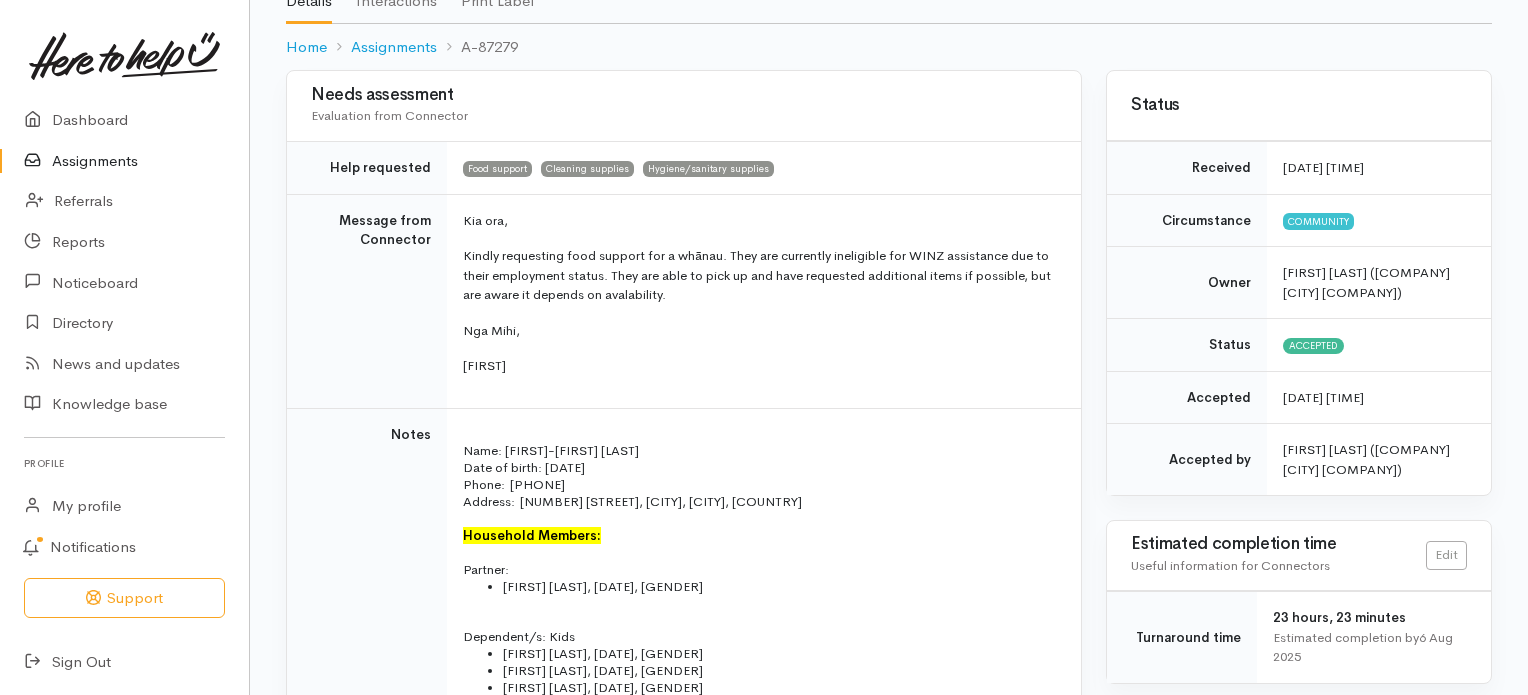 scroll, scrollTop: 90, scrollLeft: 0, axis: vertical 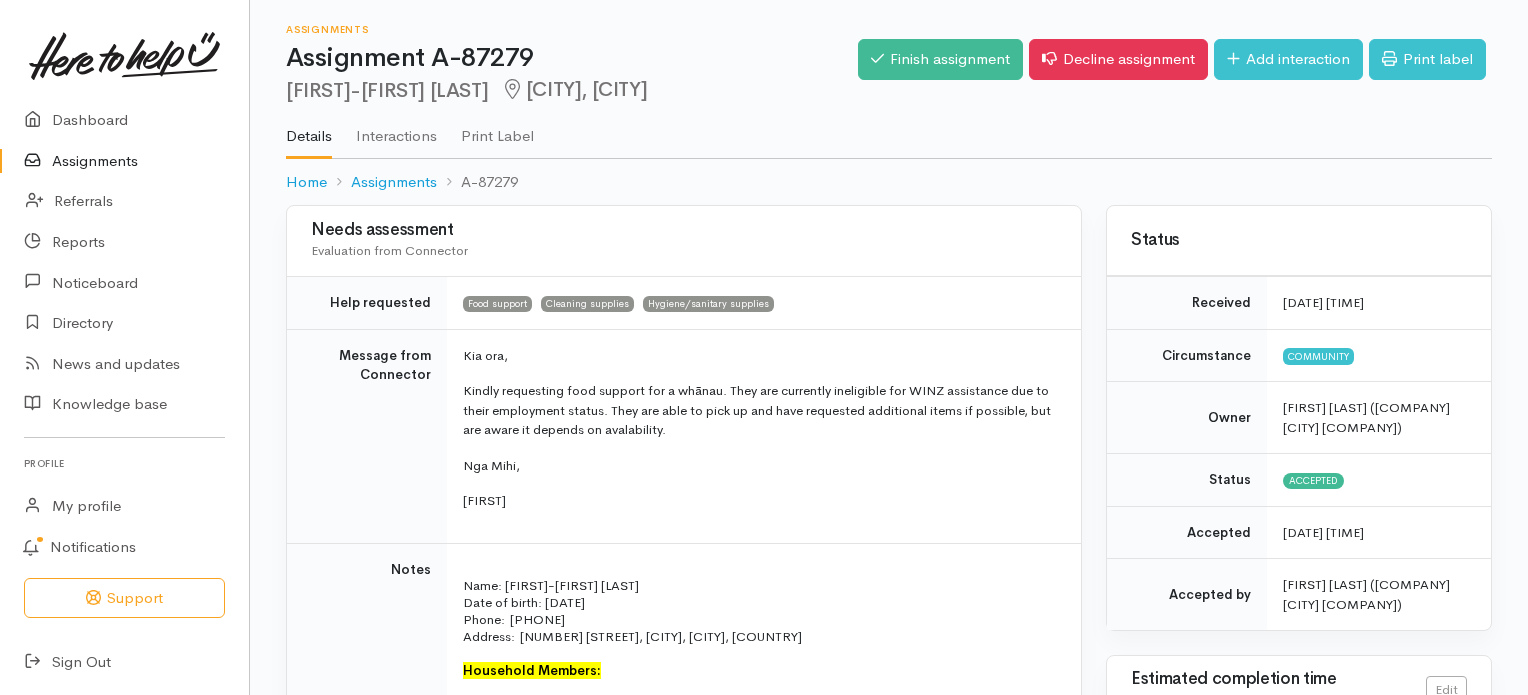 drag, startPoint x: 1527, startPoint y: 51, endPoint x: 1528, endPoint y: -2, distance: 53.009434 